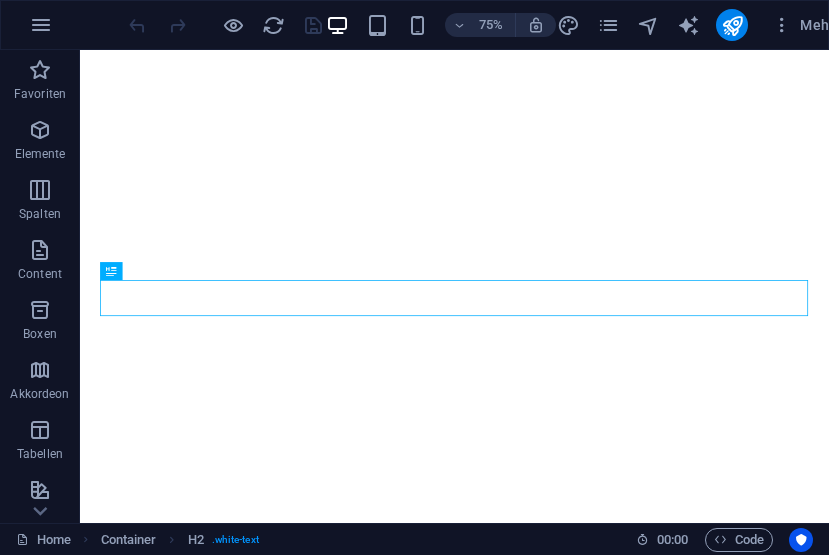 scroll, scrollTop: 0, scrollLeft: 0, axis: both 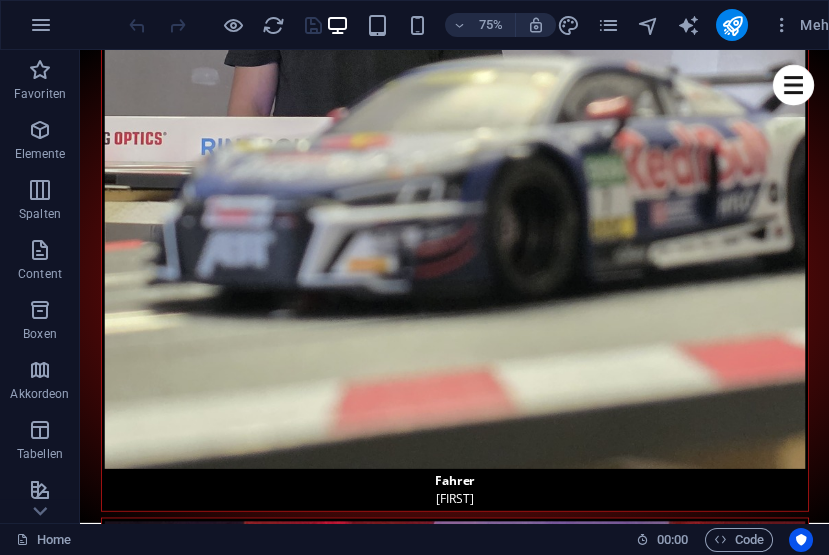 click on "Speziring" at bounding box center (568, 20731) 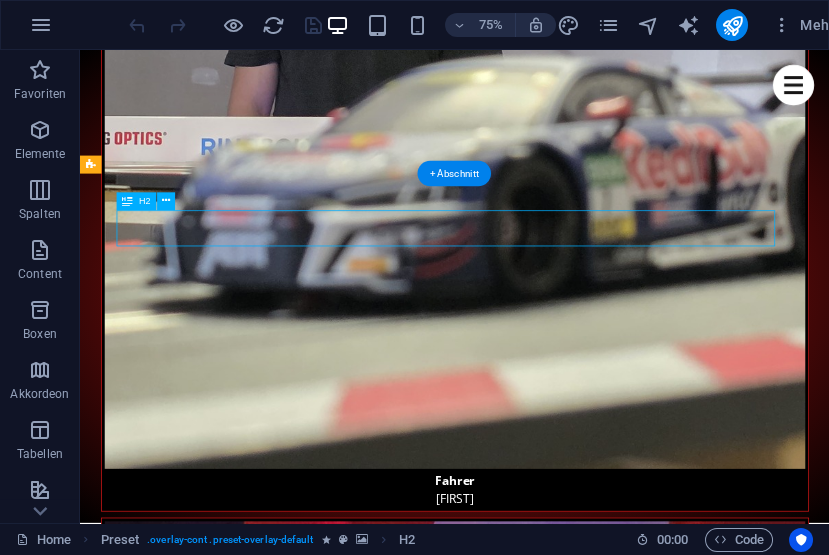click on "Speziring" at bounding box center (568, 20731) 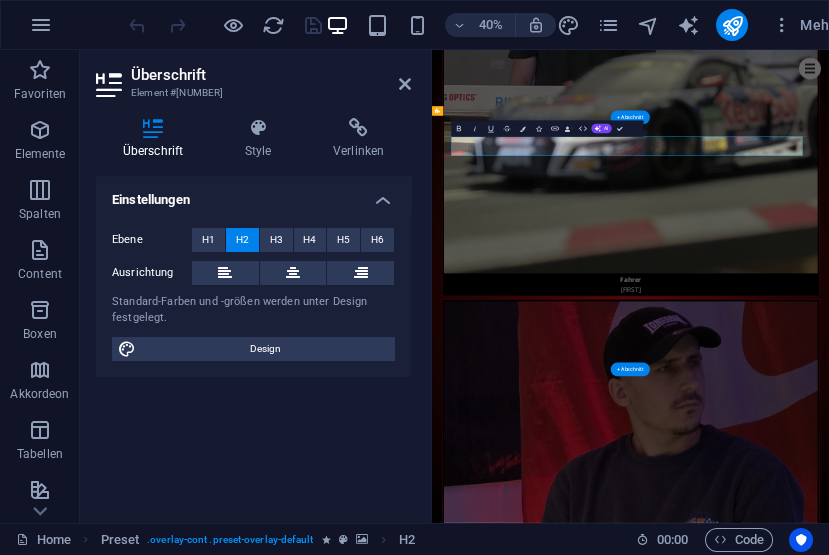 scroll, scrollTop: 7595, scrollLeft: 0, axis: vertical 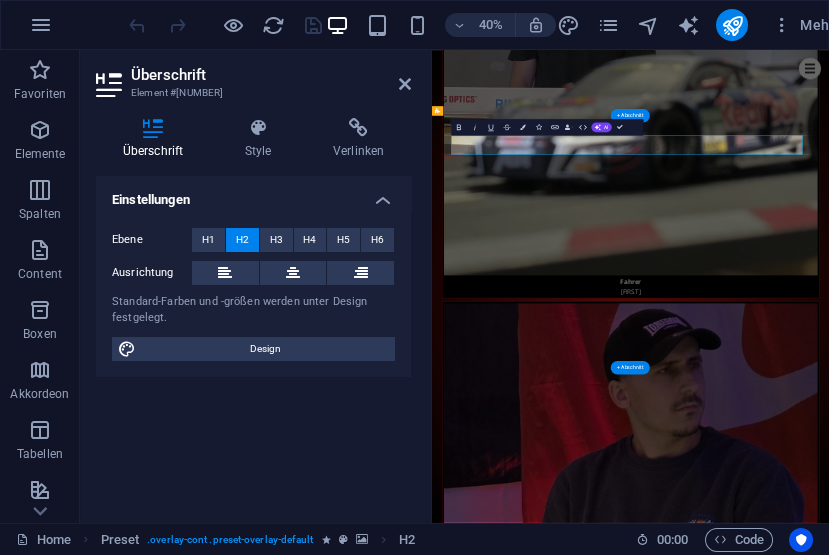 type 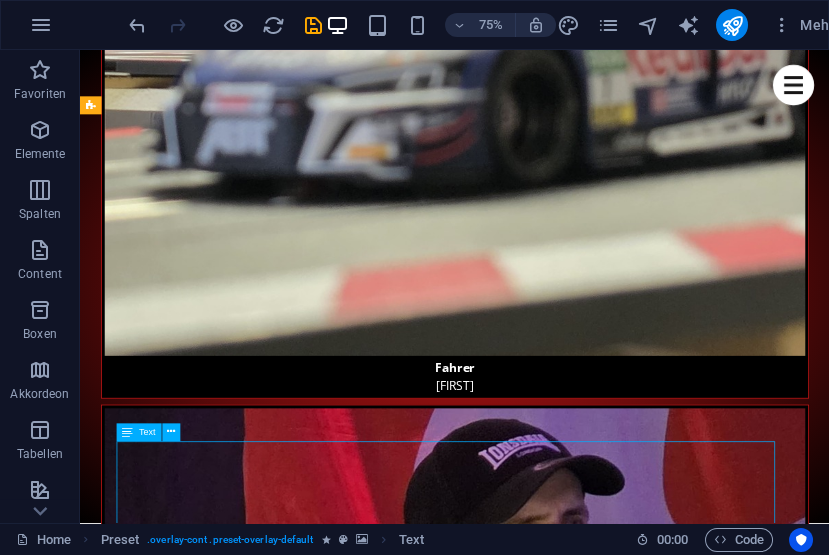 scroll, scrollTop: 7755, scrollLeft: 0, axis: vertical 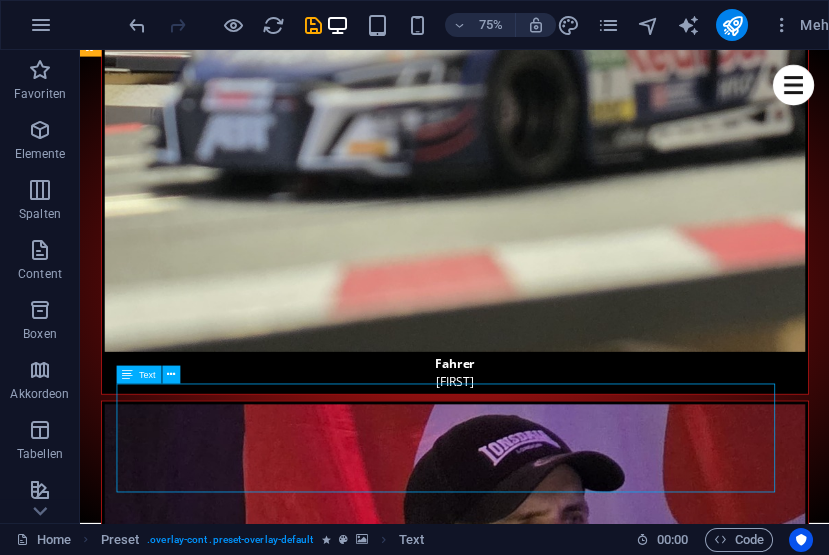 click on "Der Speziring ist einer unserer Jüngsten Strecken und wurde [YEAR] das erste mal befahren. Fakten: Spur1: [NUMBER]cm Spur2: [NUMBER]cm [NUMBER]m x [NUMBER]m Grundplatte" at bounding box center (568, 21058) 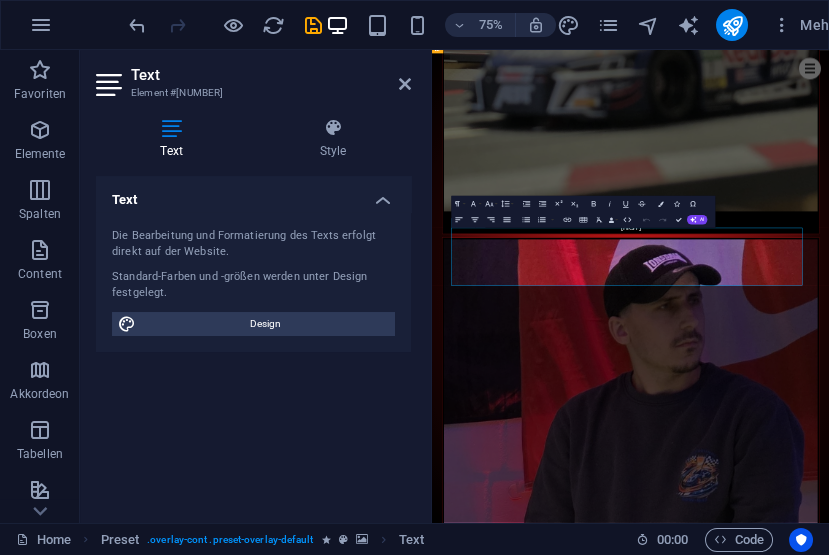 scroll, scrollTop: 7752, scrollLeft: 0, axis: vertical 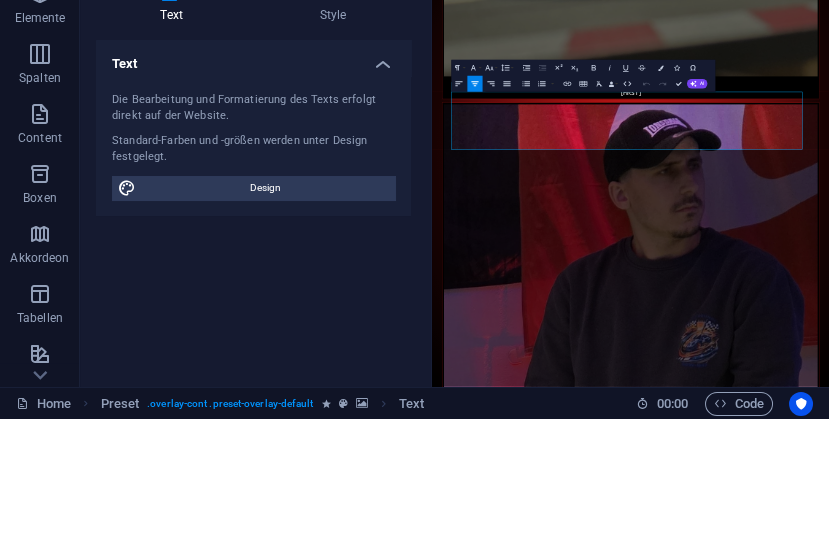 click at bounding box center [920, 21426] 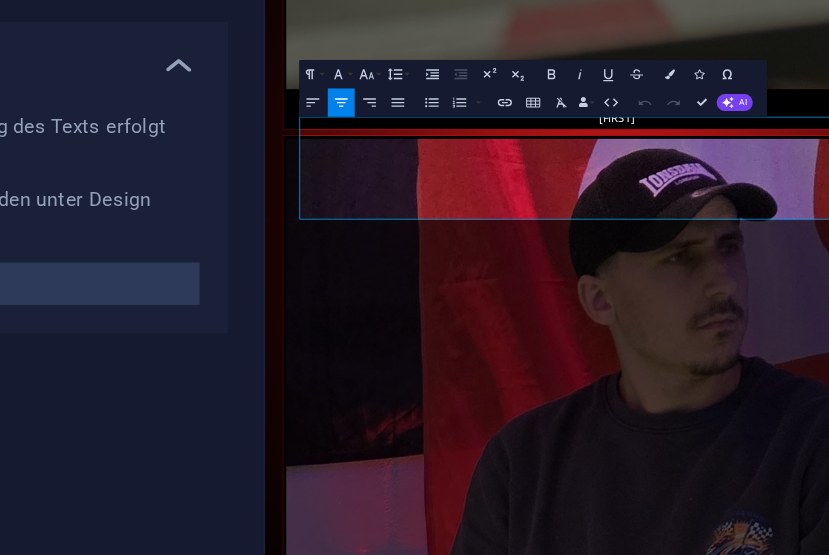 click on "Der Speziring ist einer unserer Jüngsten Strecken und wurde [YEAR] das erste mal befahren." at bounding box center [753, 21292] 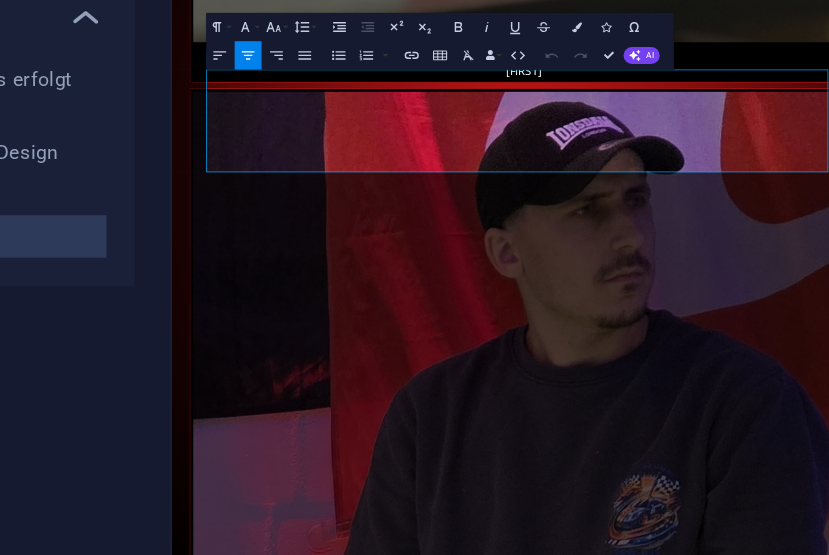 click on "Der Speziring ist einer unserer Jüngsten Strecken und wurde [YEAR] das erste mal befahren." at bounding box center (660, 21245) 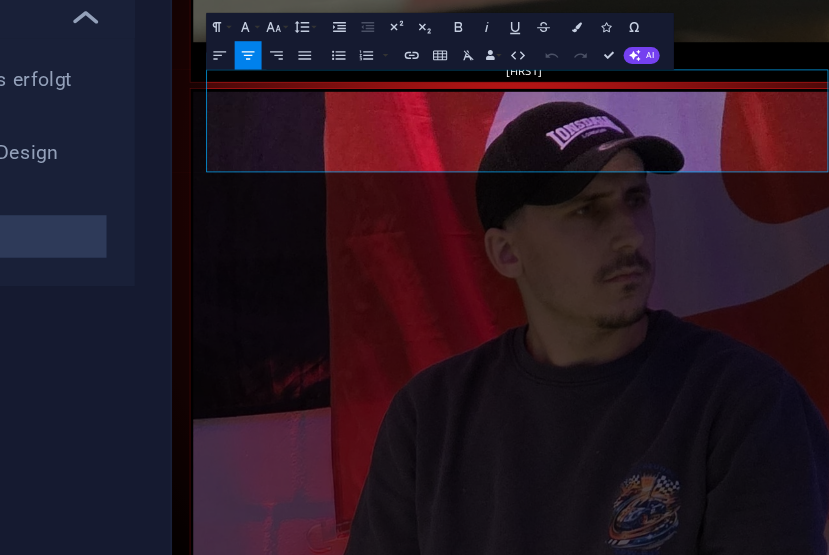 type 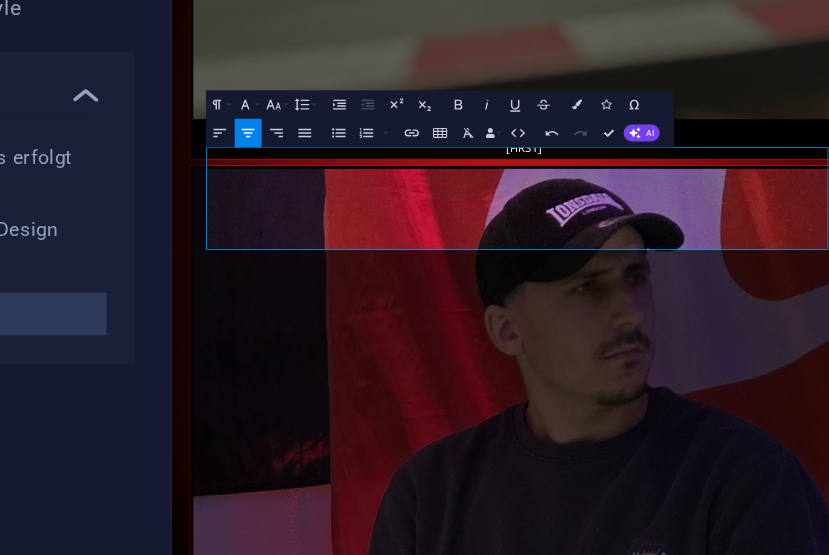click on "Spur1: 1794.15cm" at bounding box center (668, 21394) 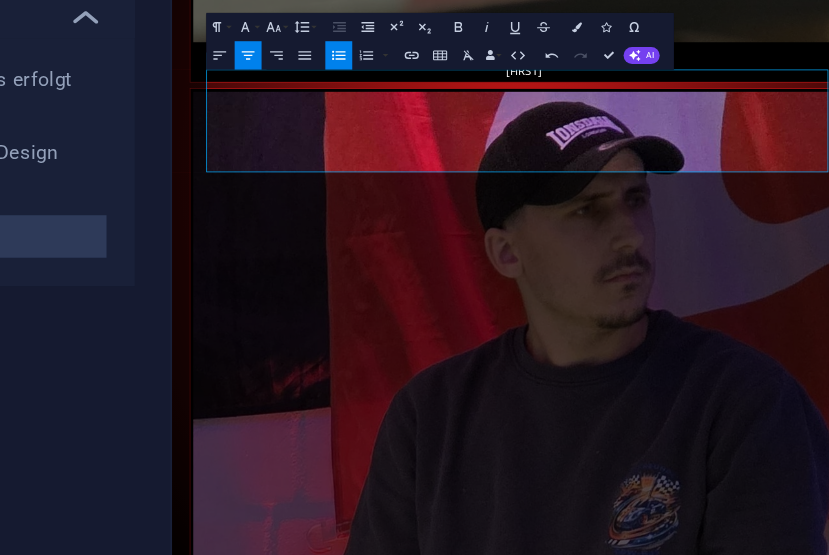 click on "Spur1: 1794.15cm" at bounding box center (668, 21317) 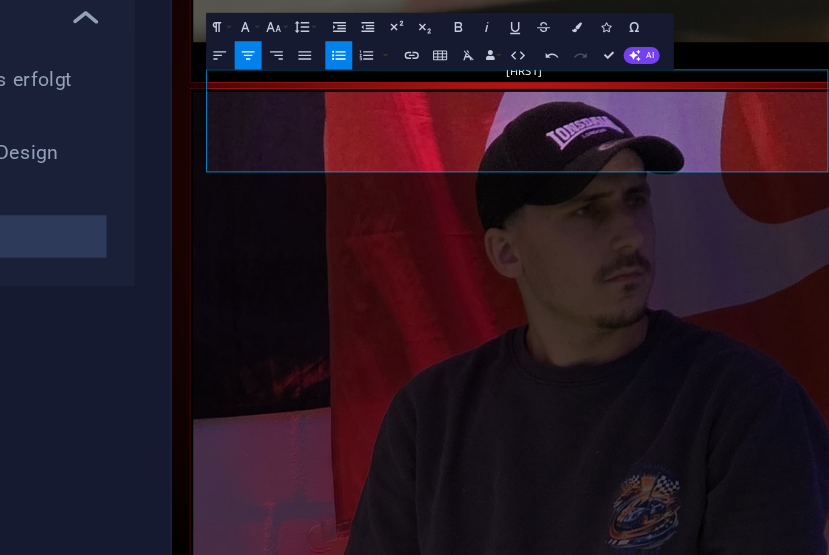 click on "Spur2: 1796.75cm" at bounding box center [668, 21342] 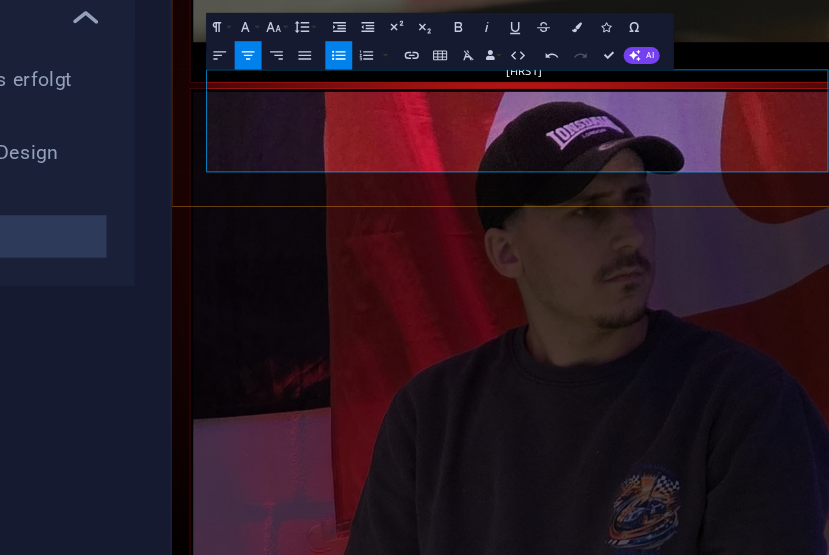 click on "Grundplatte" at bounding box center (668, 21367) 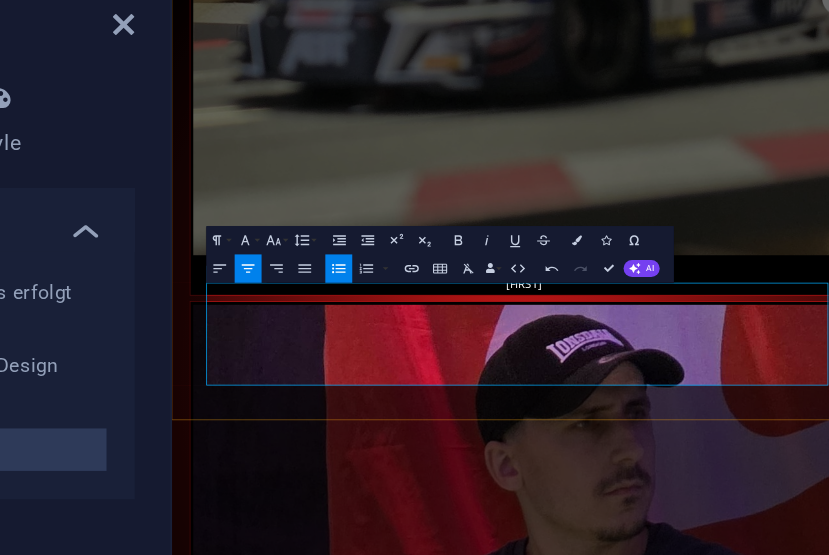 click at bounding box center [660, 21254] 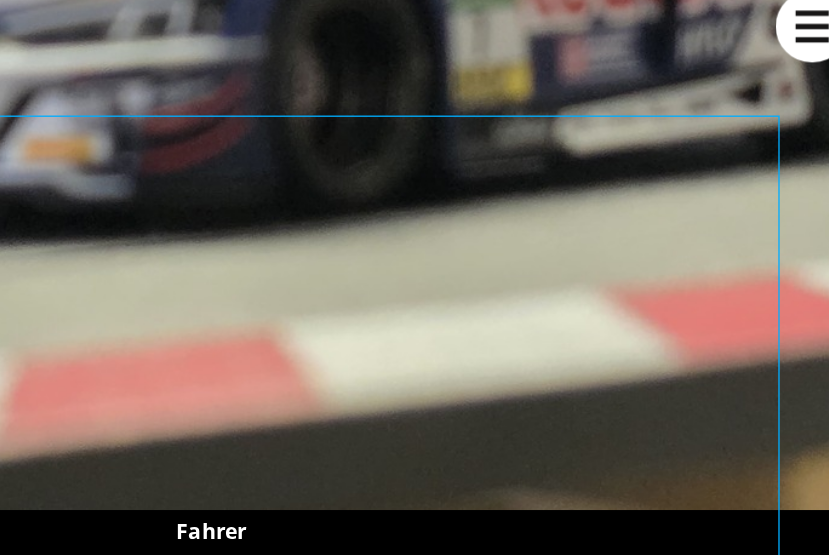click at bounding box center [37, 20715] 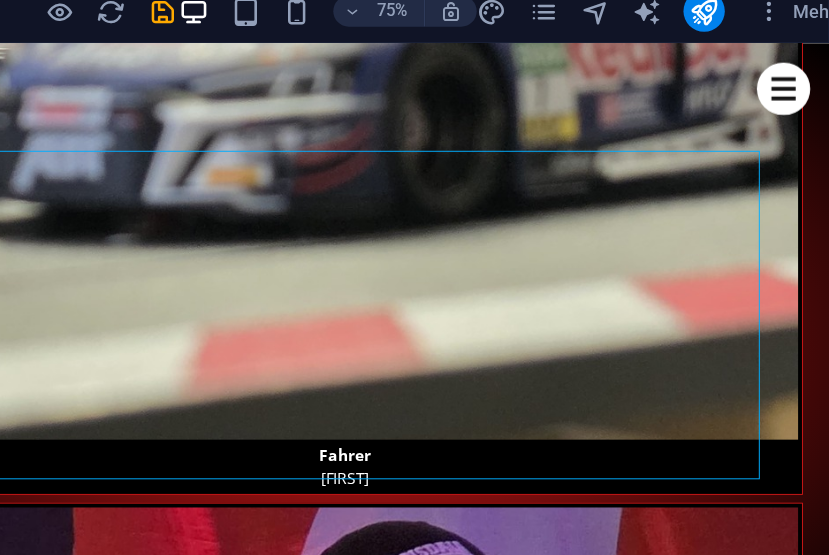 scroll, scrollTop: 0, scrollLeft: 0, axis: both 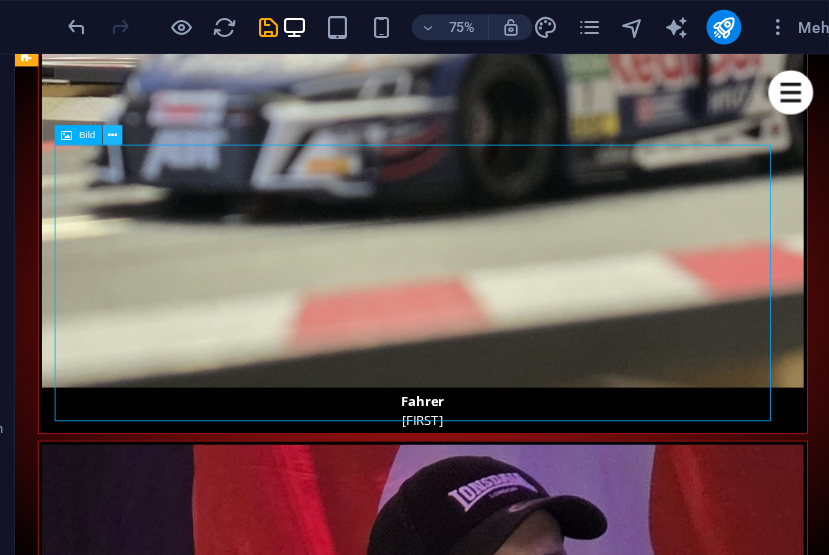 click at bounding box center [170, 125] 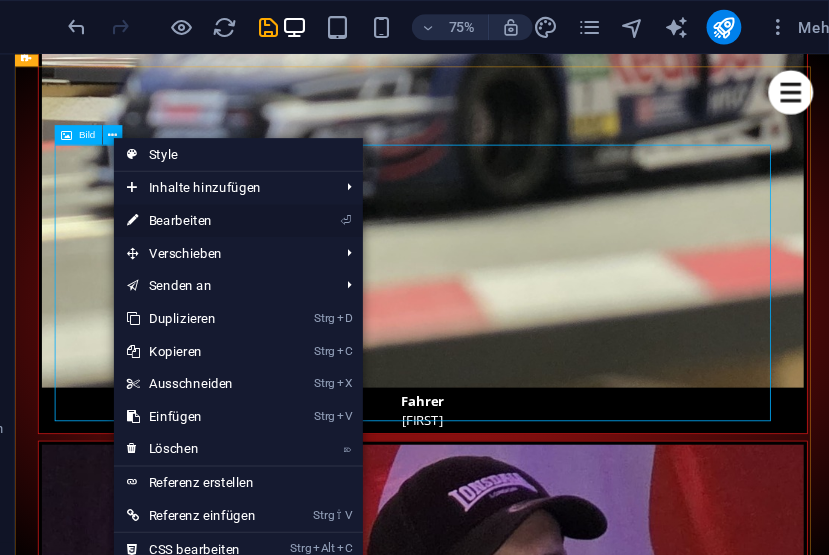 click on "⏎  Bearbeiten" at bounding box center (248, 203) 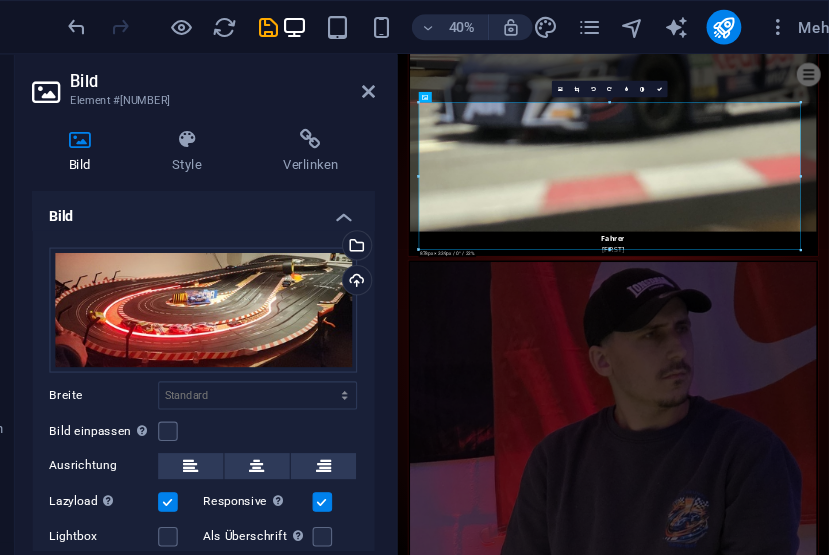 scroll, scrollTop: 7746, scrollLeft: 0, axis: vertical 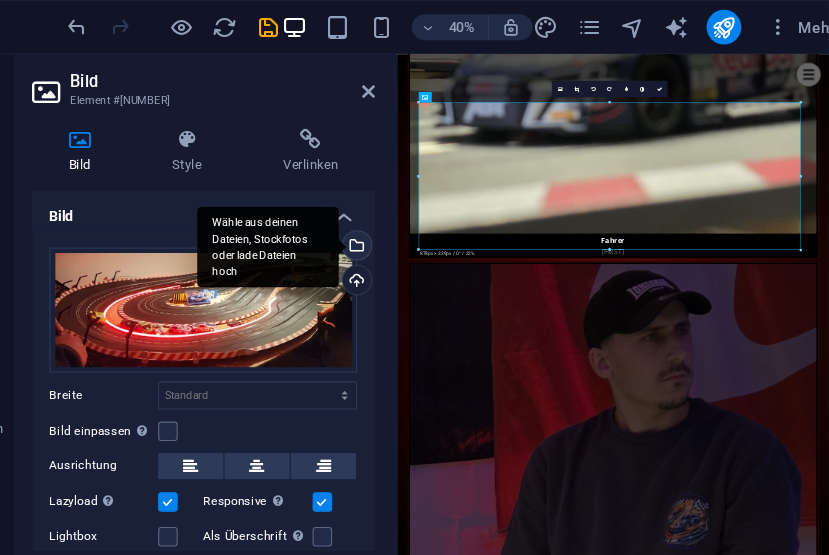 click on "Wähle aus deinen Dateien, Stockfotos oder lade Dateien hoch" at bounding box center [393, 228] 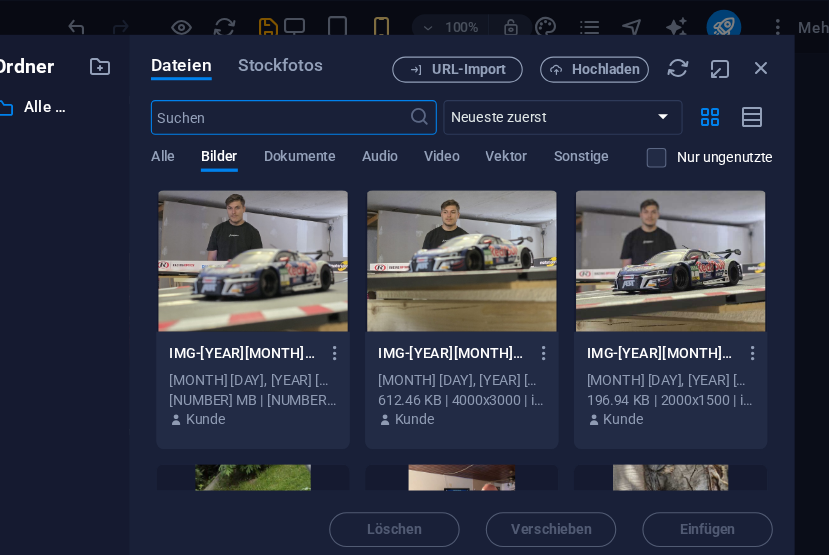 scroll, scrollTop: 21064, scrollLeft: 0, axis: vertical 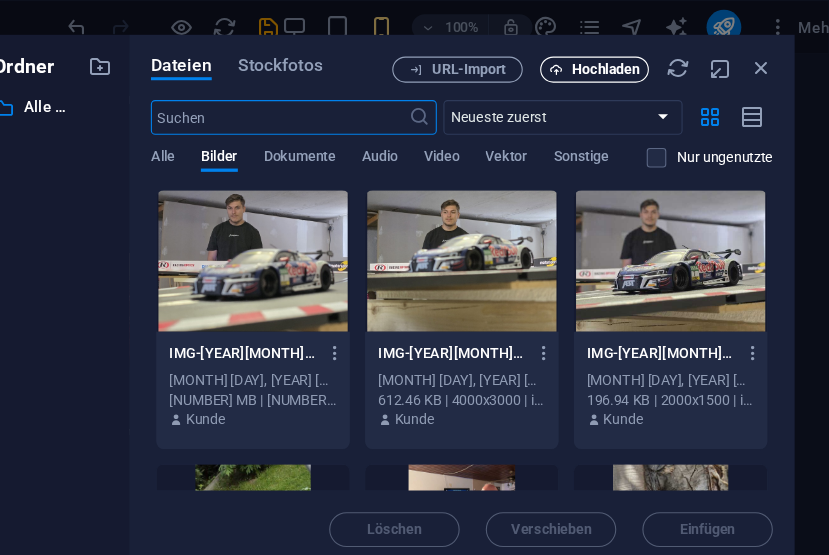 click on "Hochladen" at bounding box center [624, 64] 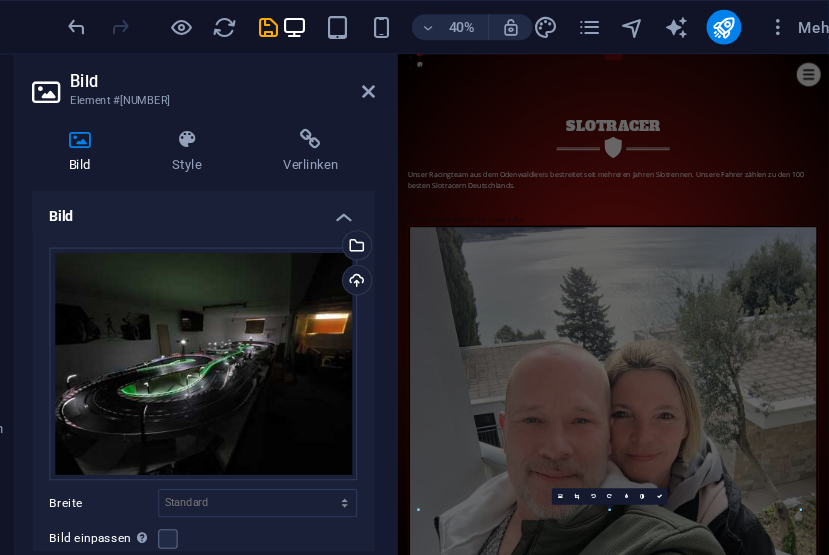 scroll, scrollTop: 7435, scrollLeft: 0, axis: vertical 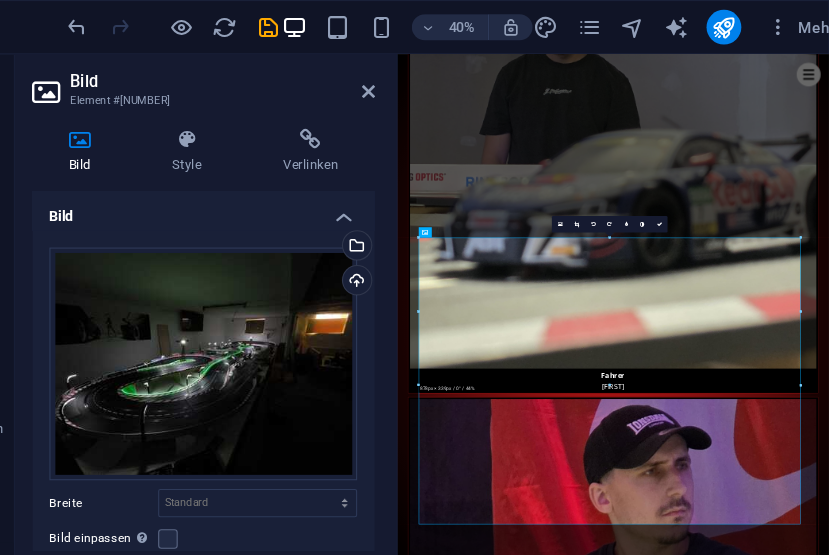 click on "16:10 16:9 4:3 1:1 1:2 0" at bounding box center [627, 206] 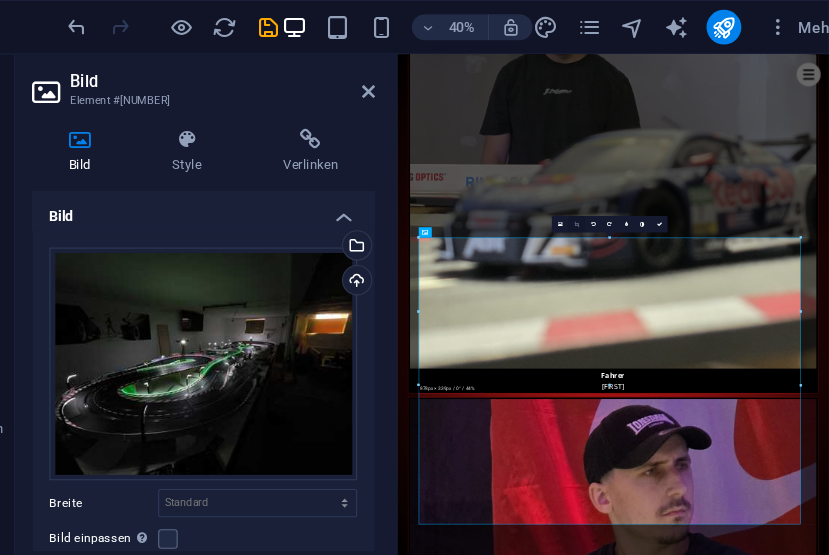 click at bounding box center [596, 206] 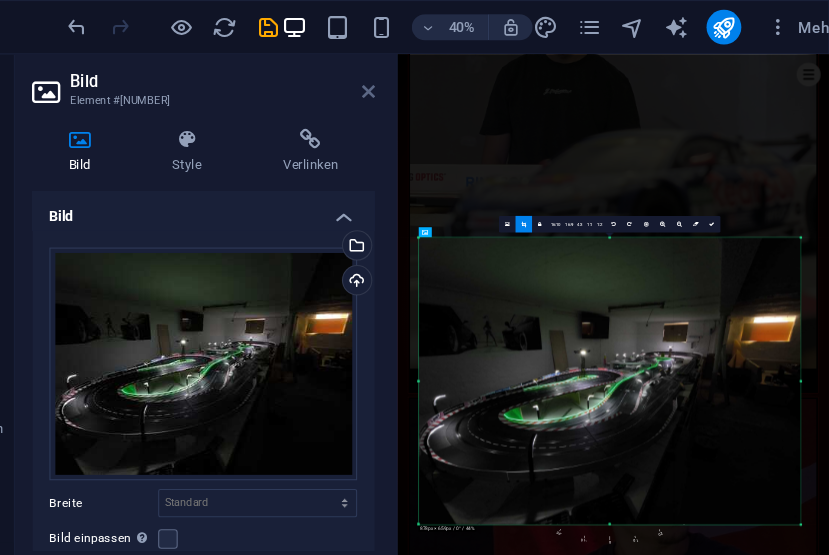 click at bounding box center [405, 84] 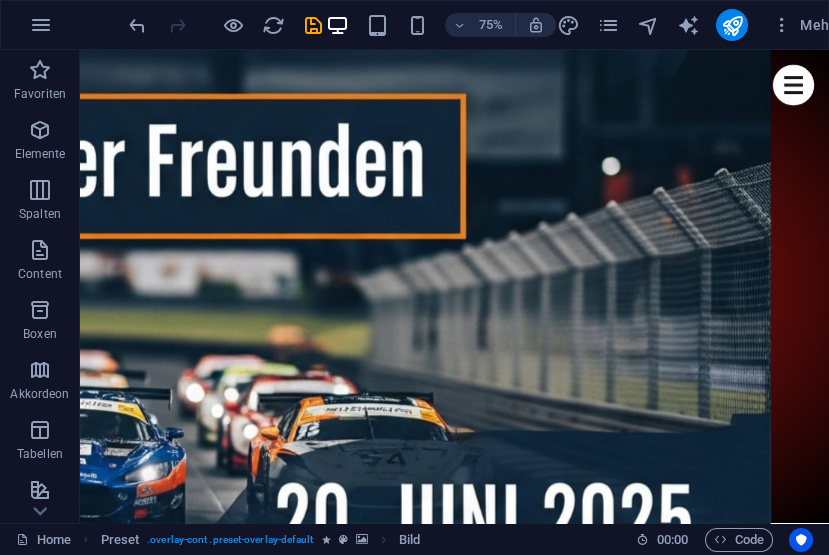 scroll, scrollTop: 5113, scrollLeft: 0, axis: vertical 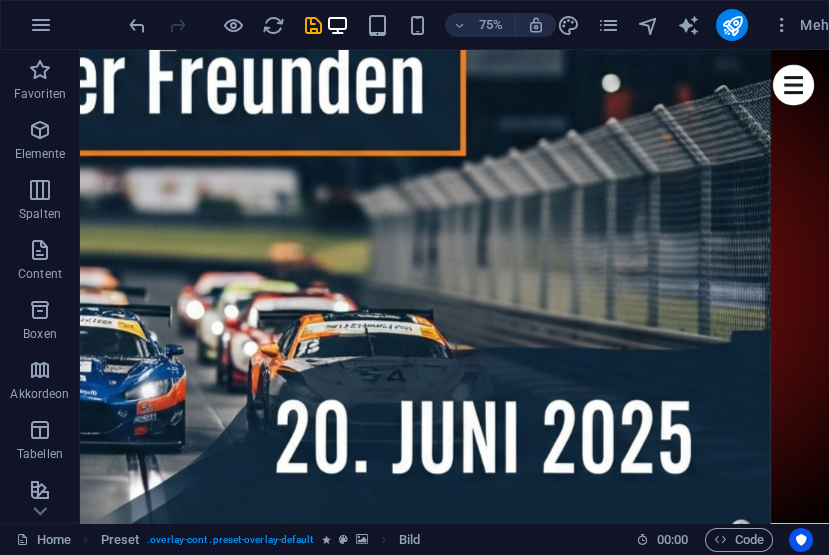 click on "Bahn Speziring" at bounding box center [580, 16030] 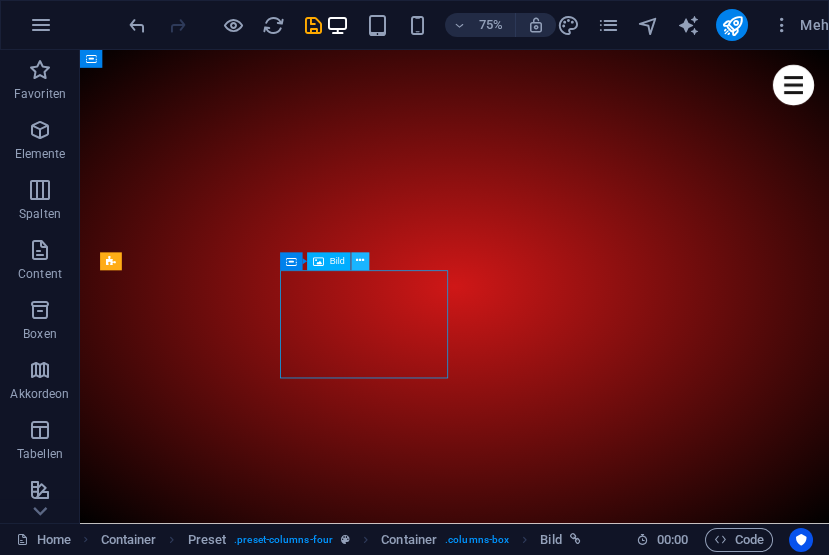 click at bounding box center [361, 261] 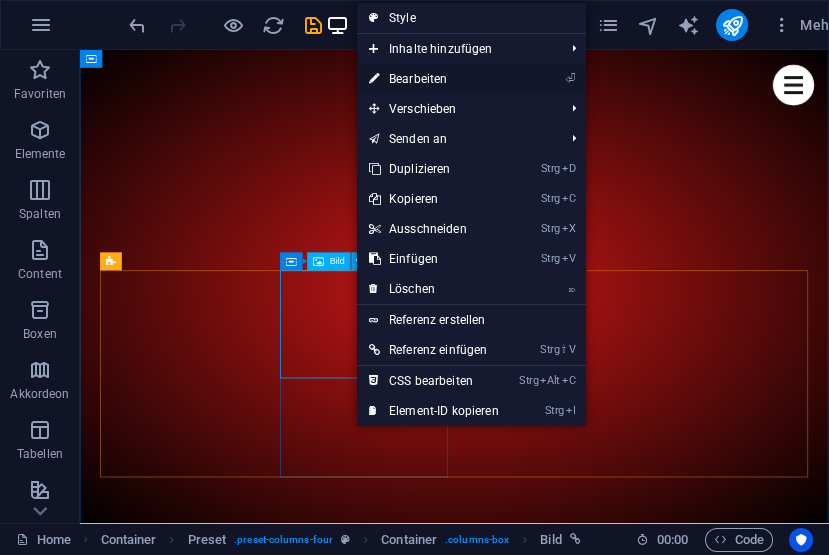 click on "⏎  Bearbeiten" at bounding box center [434, 79] 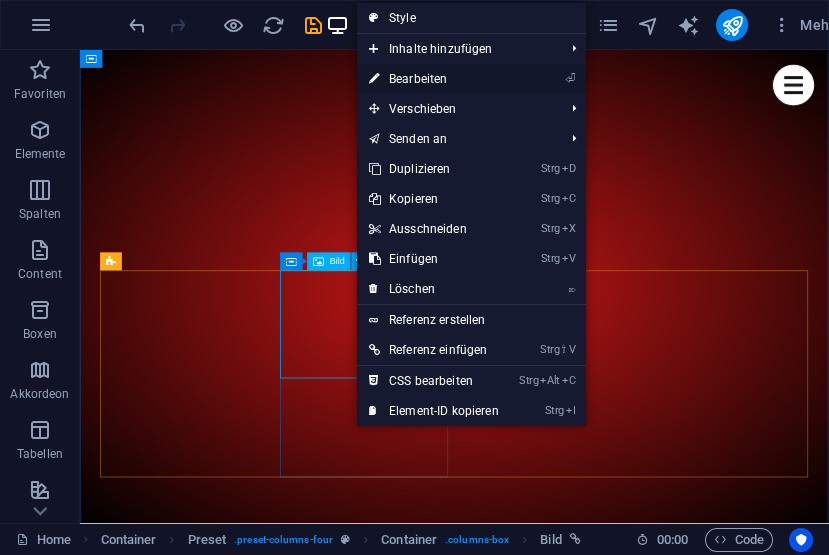 select on "%" 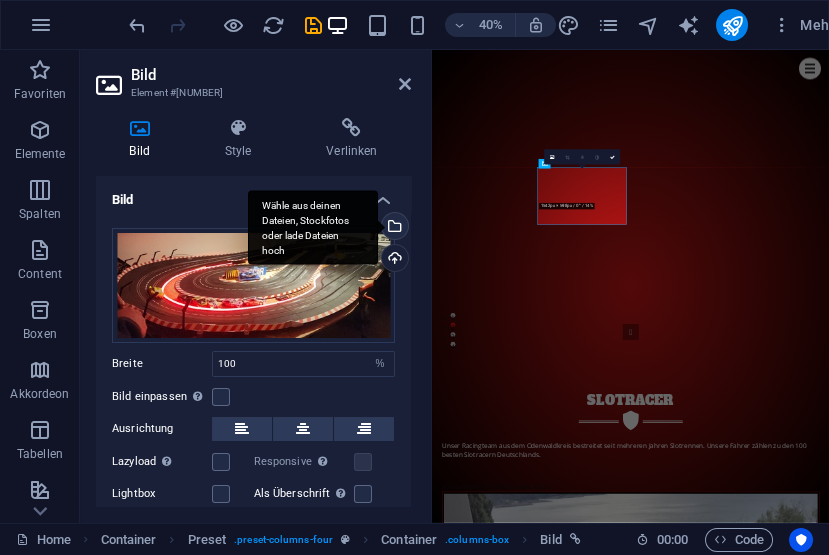 click on "Wähle aus deinen Dateien, Stockfotos oder lade Dateien hoch" at bounding box center [313, 227] 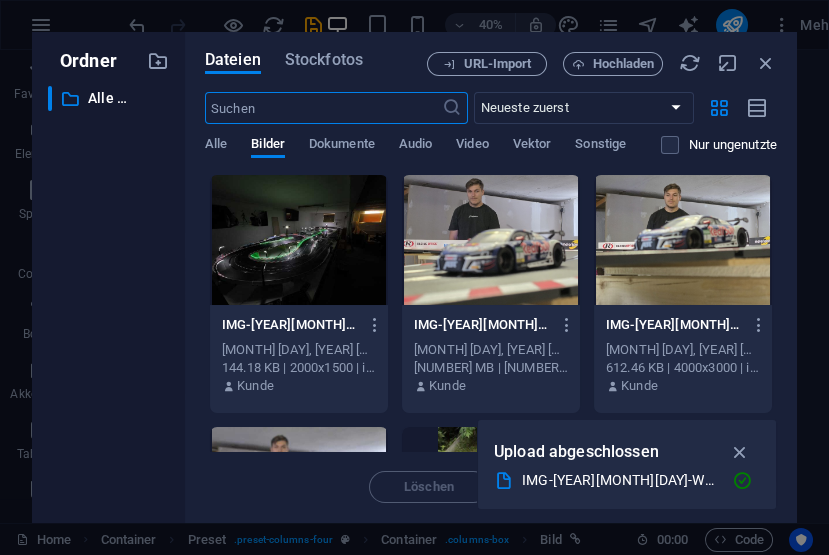 scroll, scrollTop: 20161, scrollLeft: 0, axis: vertical 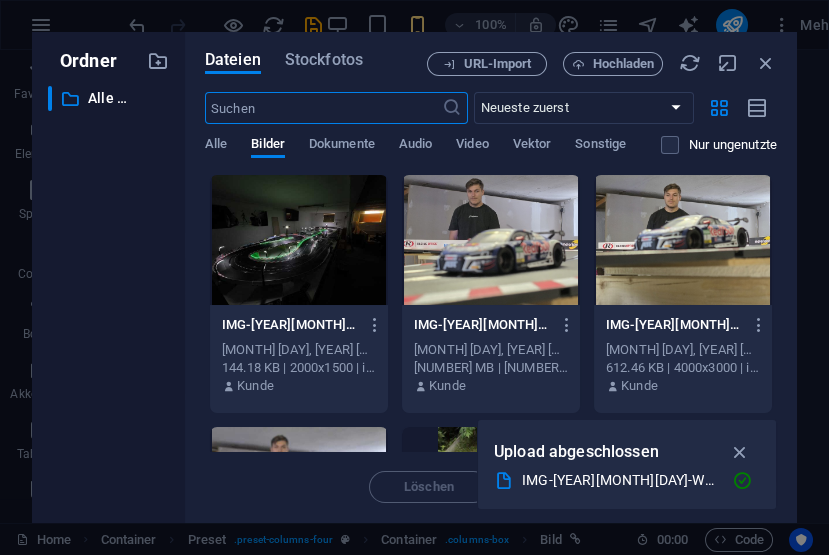 click on "IMG-20250802-WA0011-wnUBY3rXS79bYJ3pqnsM9Q.jpg IMG-20250802-WA0011-wnUBY3rXS79bYJ3pqnsM9Q.jpg [MONTH] [DAY], [YEAR] [HOUR]:[MINUTE] [AM/PM] [NUMBER] KB | [NUMBER]x[NUMBER] | image/jpeg Kunde" at bounding box center [299, 294] 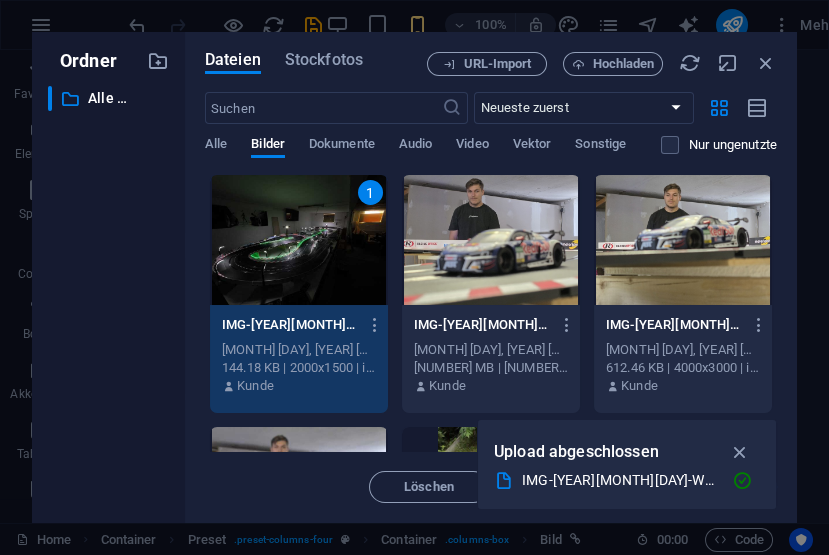 click on "1" at bounding box center [299, 240] 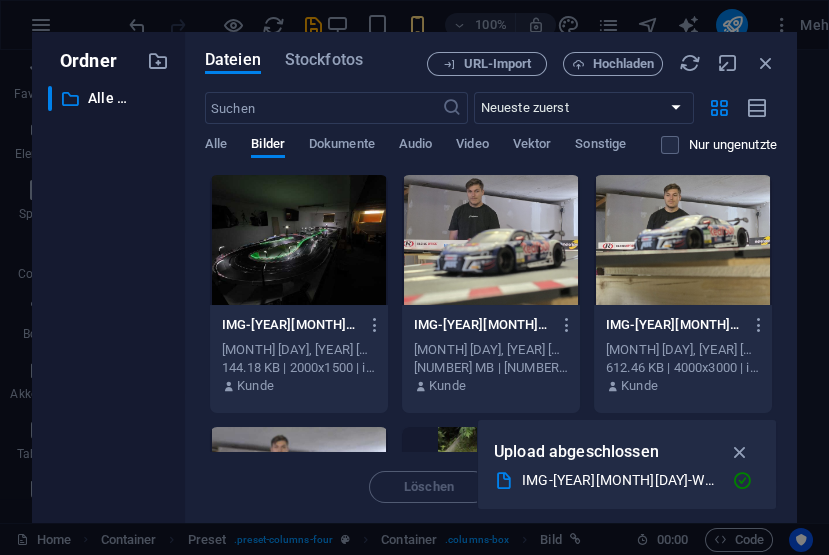 click at bounding box center (299, 240) 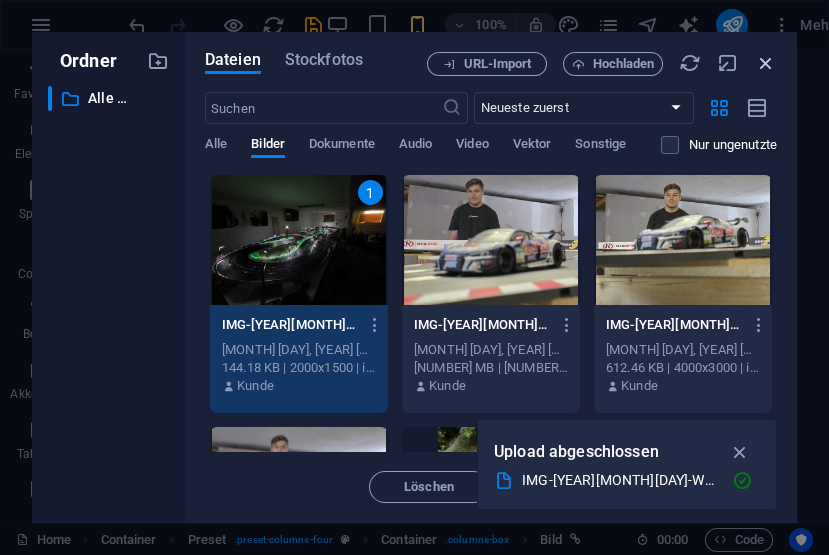 click at bounding box center [766, 63] 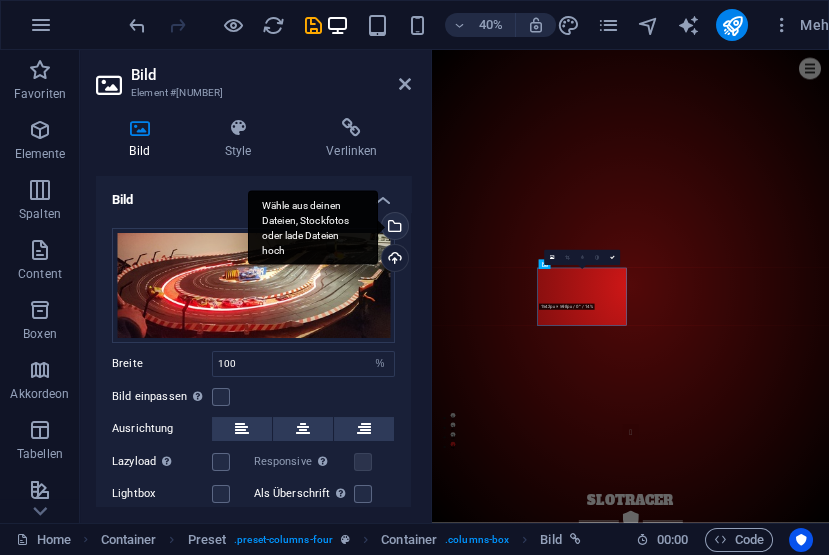 click on "Wähle aus deinen Dateien, Stockfotos oder lade Dateien hoch" at bounding box center (313, 227) 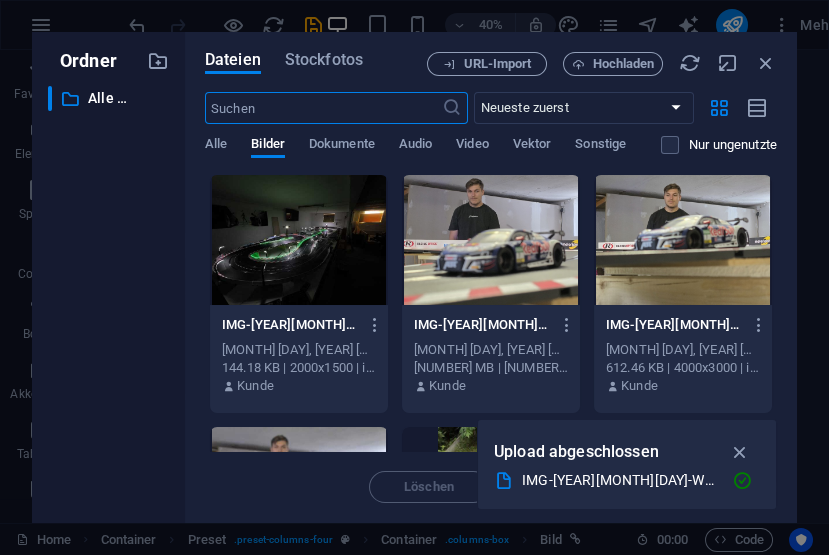 scroll, scrollTop: 20073, scrollLeft: 0, axis: vertical 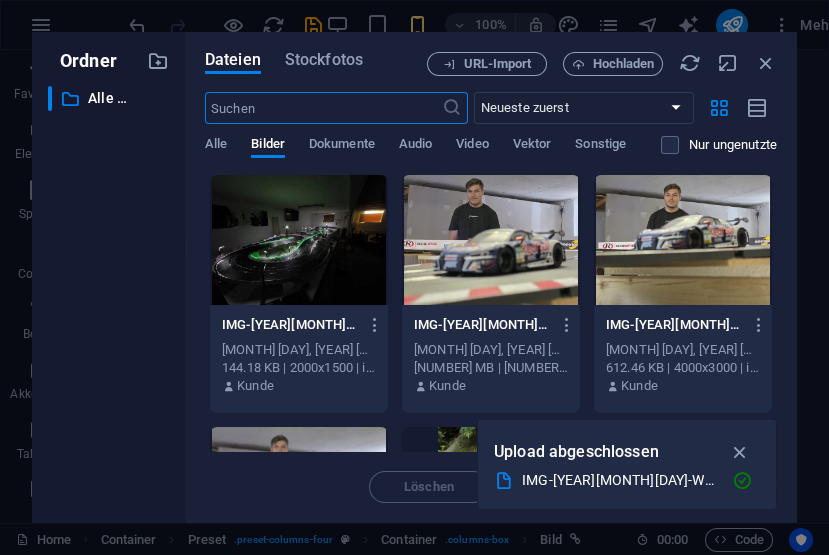 click at bounding box center [299, 240] 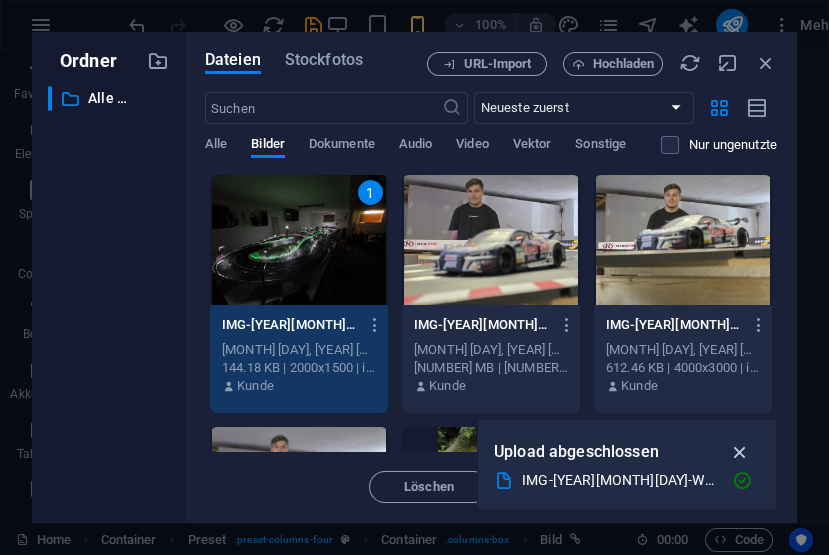 click at bounding box center (740, 452) 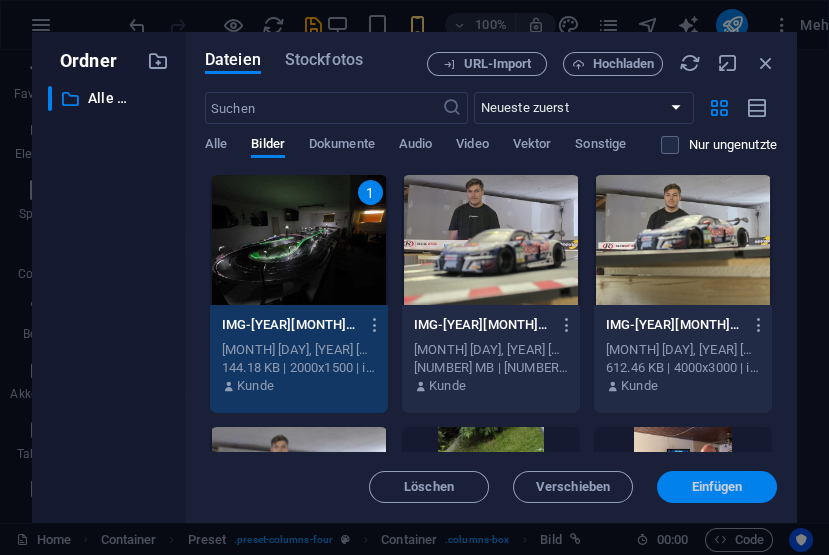 click on "Einfügen" at bounding box center [717, 487] 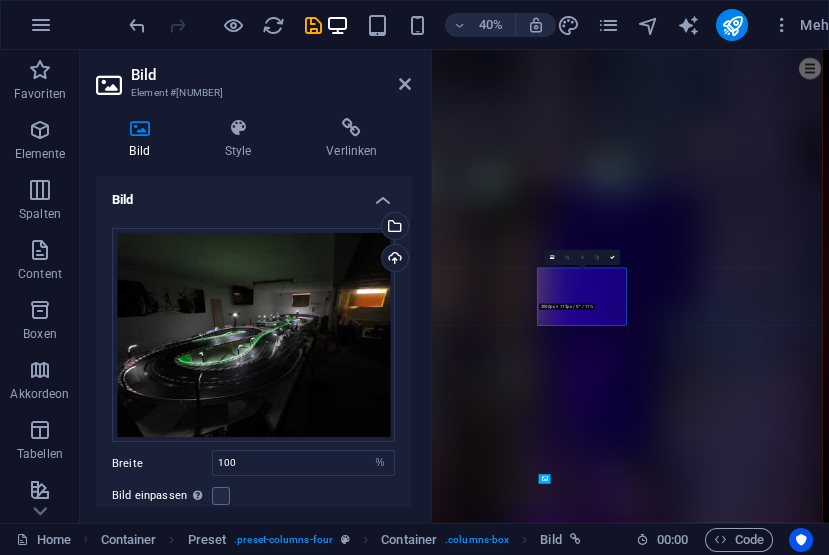 scroll, scrollTop: 4858, scrollLeft: 0, axis: vertical 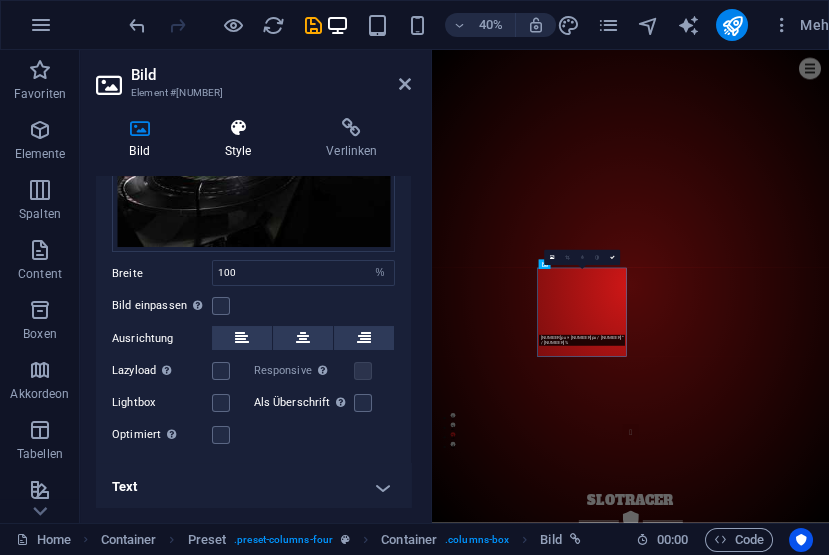 click at bounding box center [238, 128] 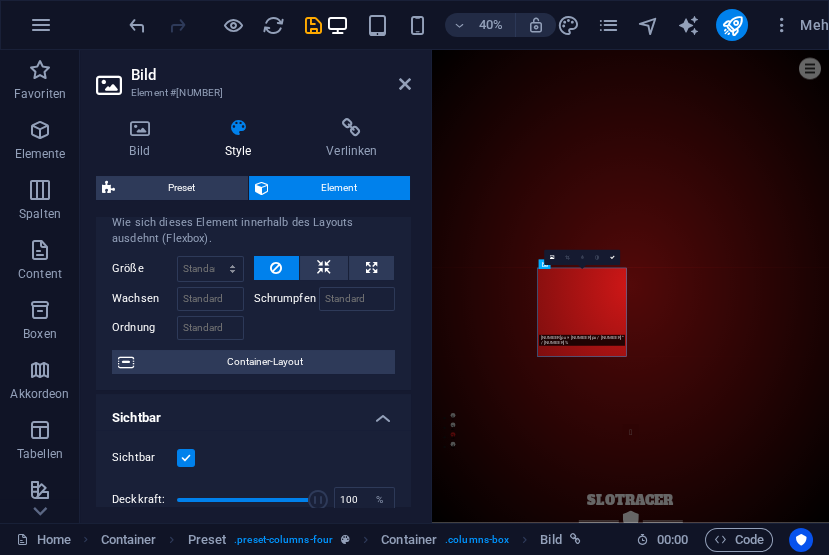 scroll, scrollTop: 0, scrollLeft: 0, axis: both 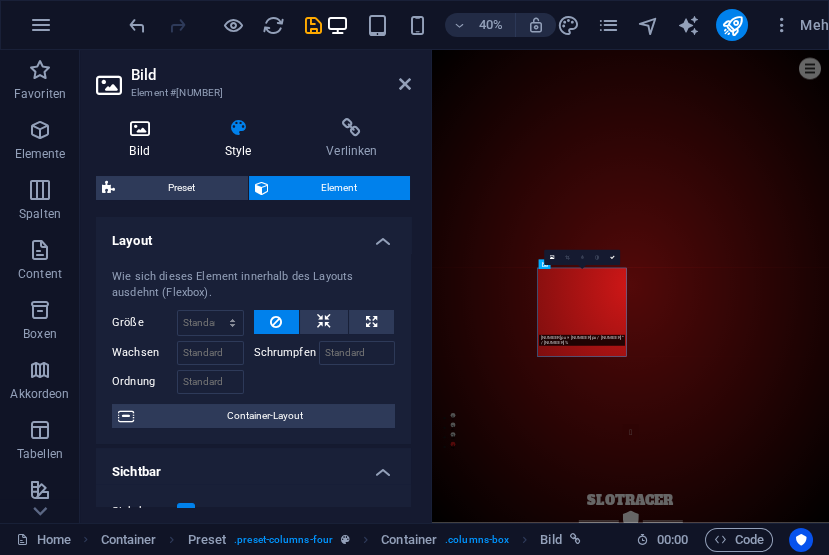click on "Bild" at bounding box center [143, 139] 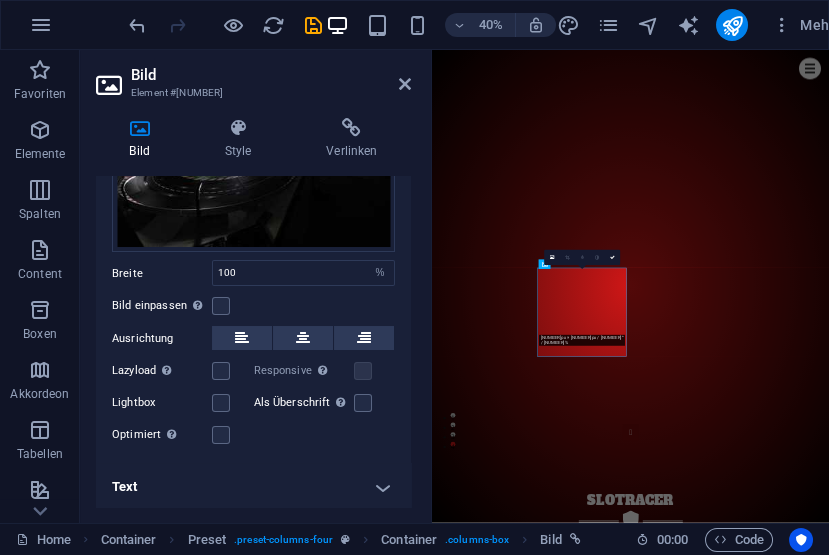 click on "Text" at bounding box center [253, 487] 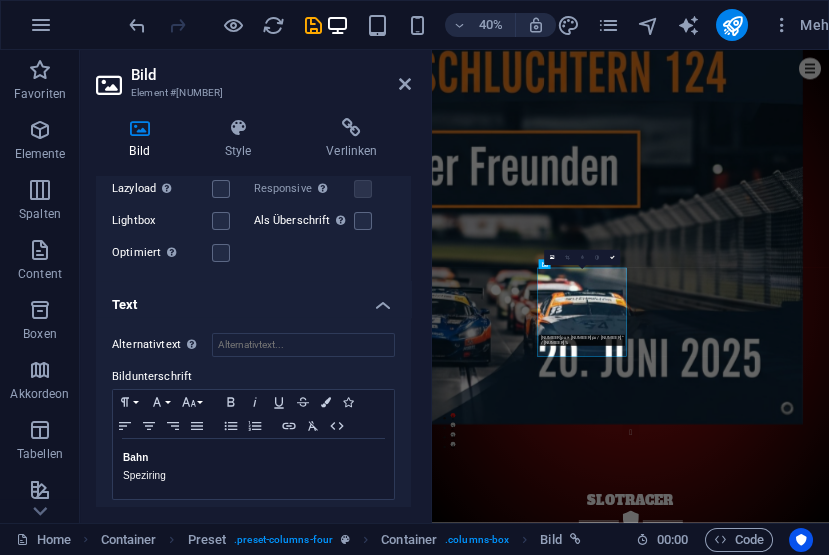 scroll, scrollTop: 378, scrollLeft: 0, axis: vertical 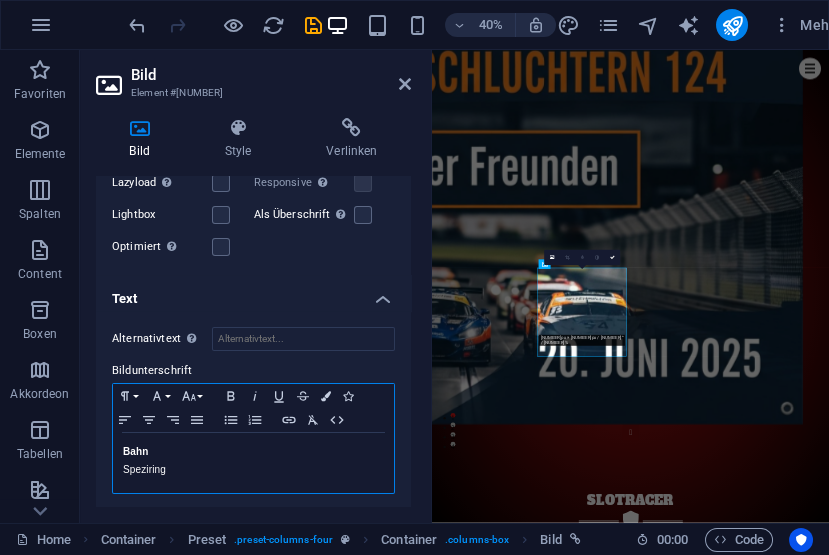 click on "Speziring" at bounding box center (253, 470) 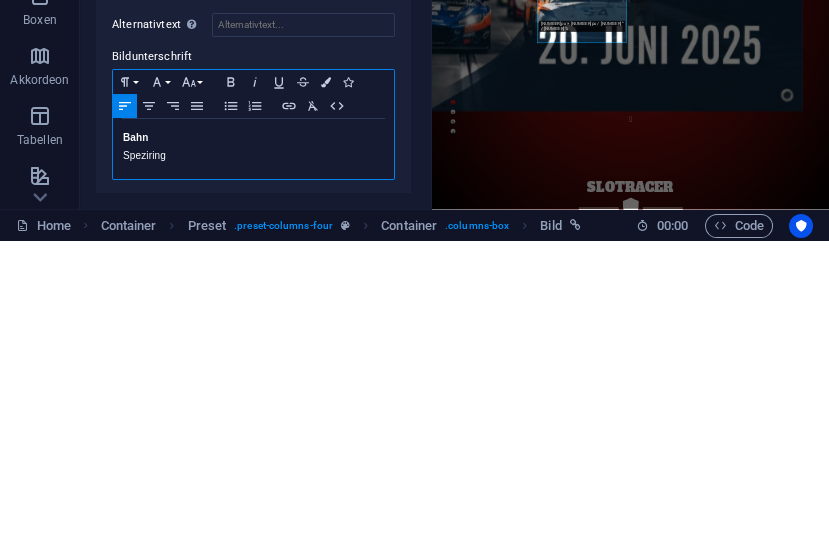 click on "Speziring" at bounding box center (253, 470) 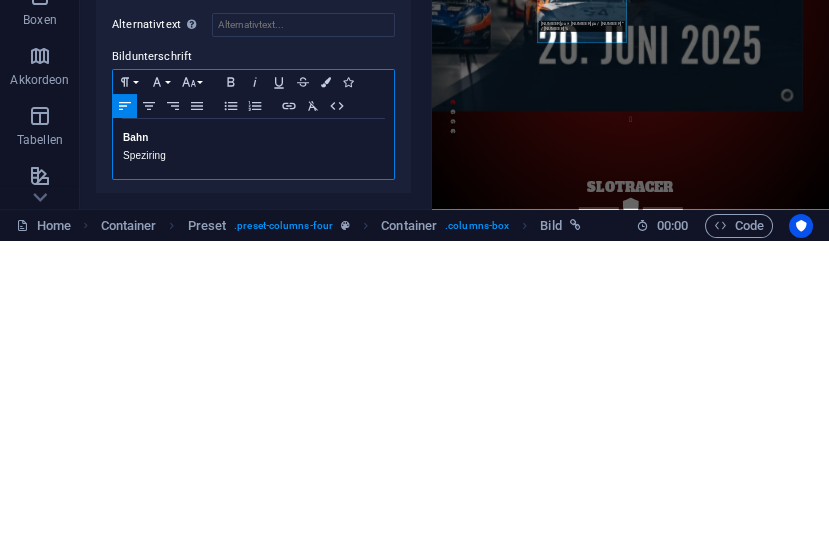 click on "Speziring" at bounding box center [253, 470] 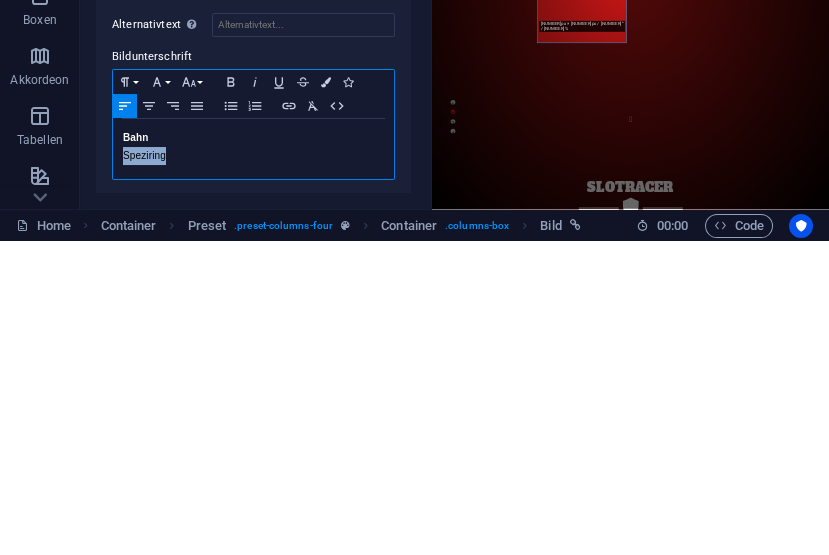 type 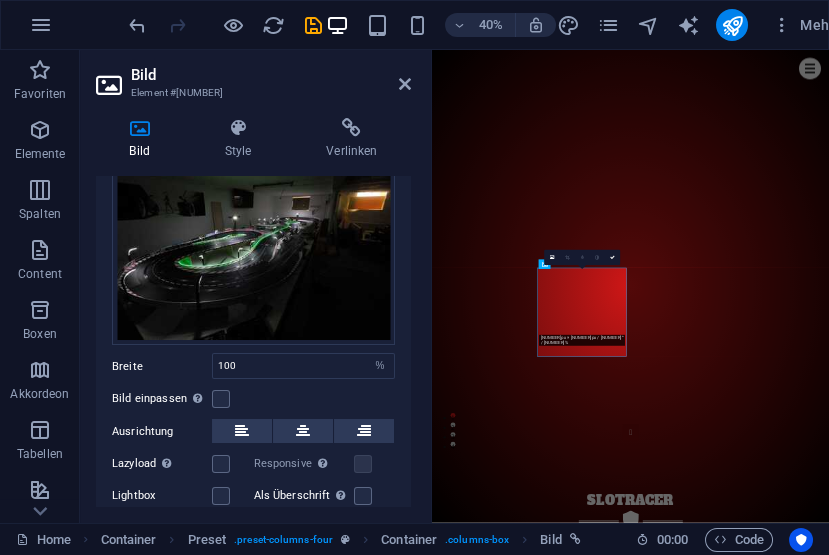 scroll, scrollTop: 0, scrollLeft: 0, axis: both 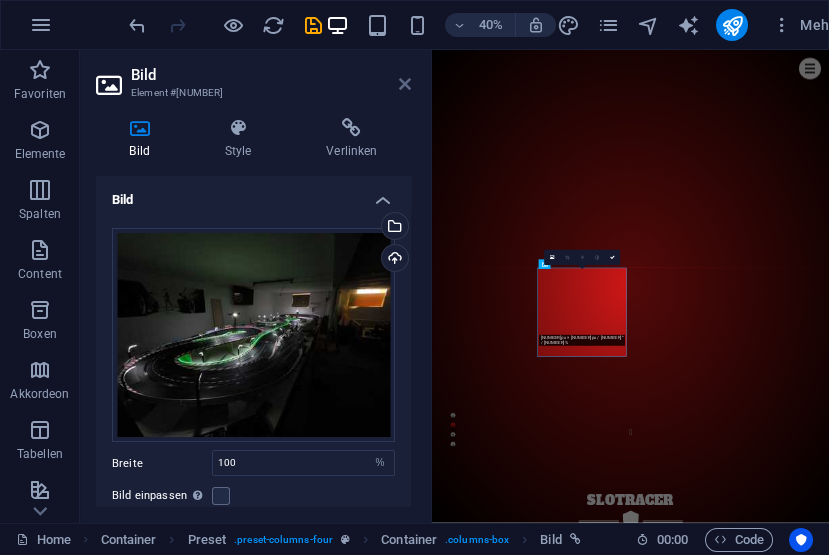 click at bounding box center (405, 84) 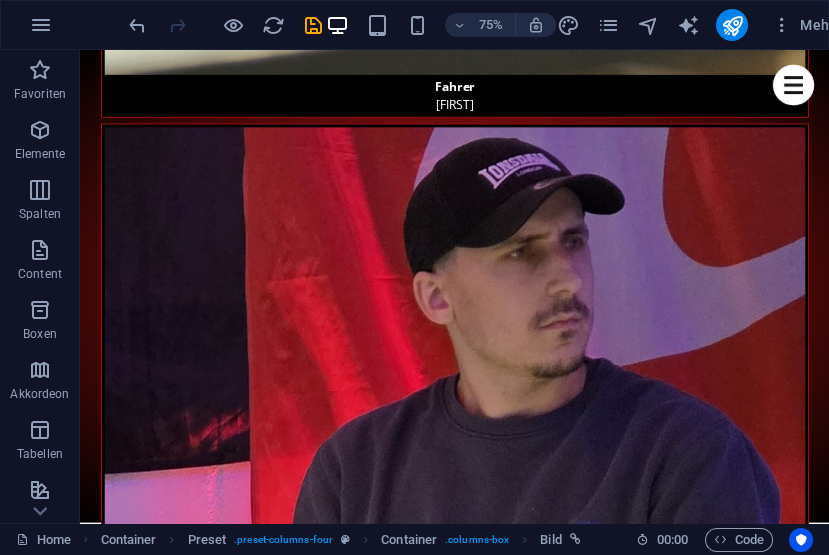scroll, scrollTop: 8123, scrollLeft: 0, axis: vertical 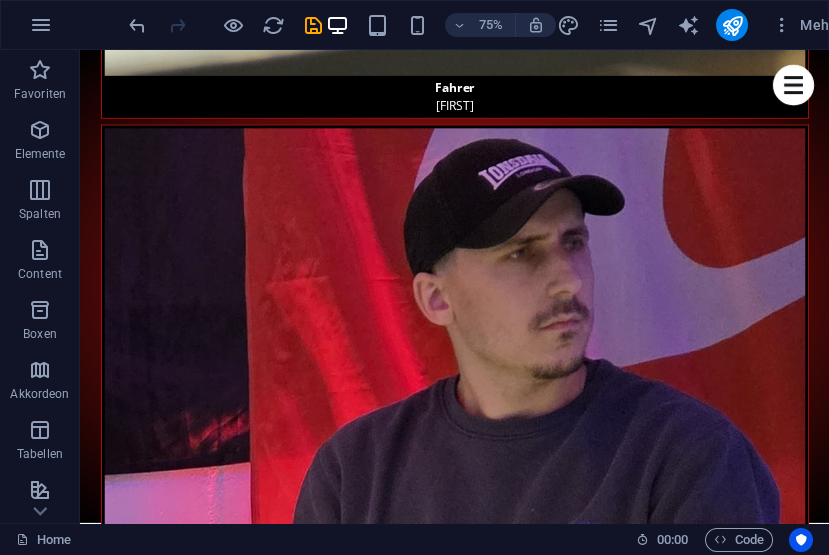 click on "Der B45Ring öffnet bald seine Türen. Fakten: Spur1:  Spur2:  Grundplatte:" at bounding box center (568, 21714) 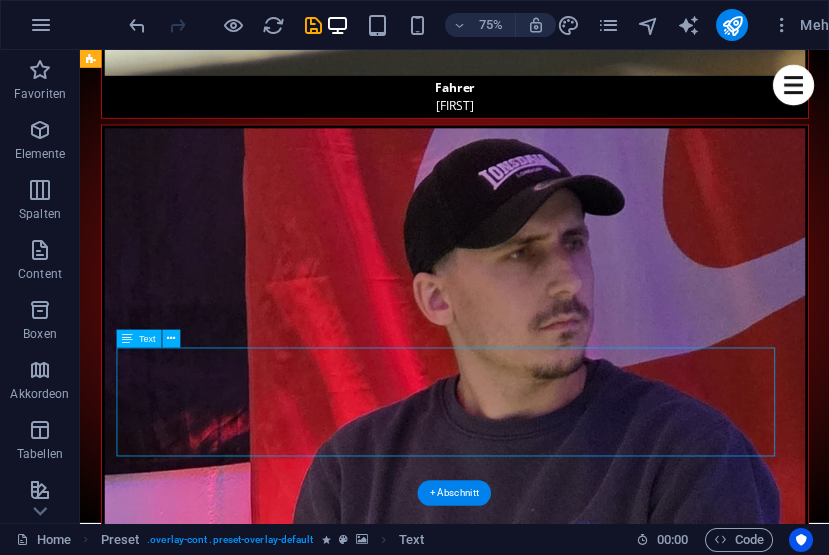 click on "Der B45Ring öffnet bald seine Türen. Fakten: Spur1:  Spur2:  Grundplatte:" at bounding box center (568, 21714) 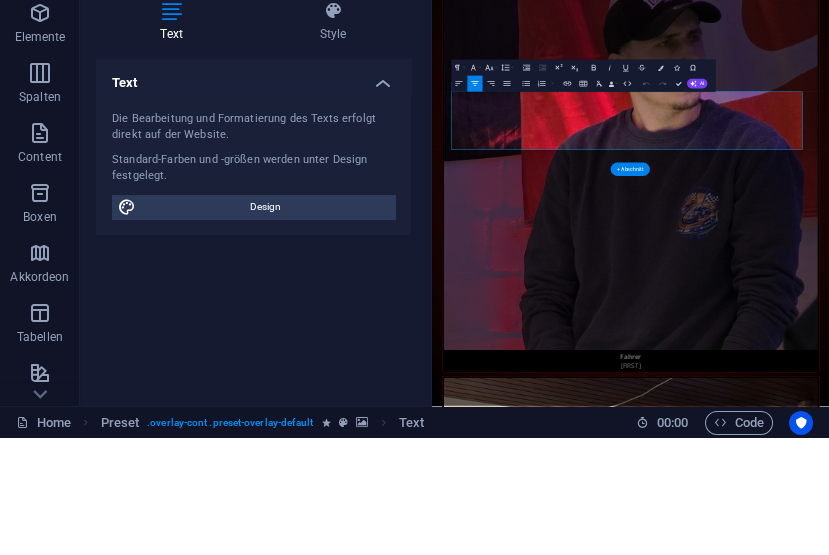 click at bounding box center [920, 22100] 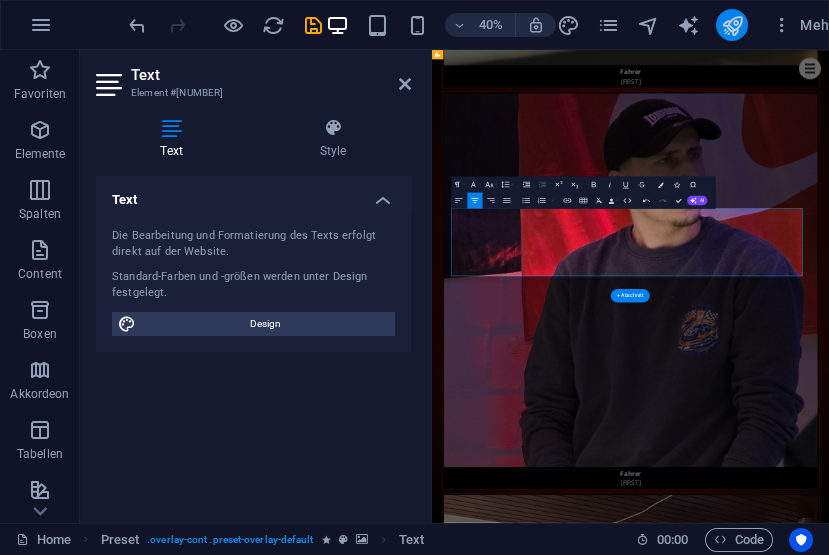 click at bounding box center (732, 25) 